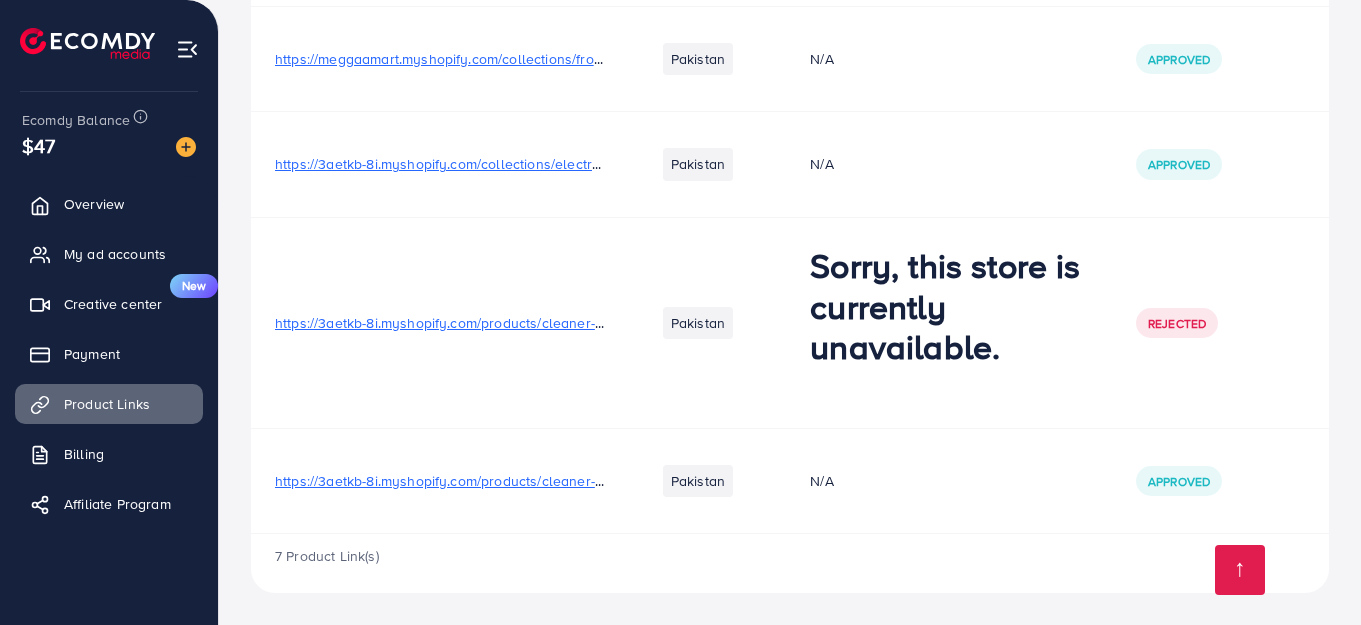 scroll, scrollTop: 563, scrollLeft: 0, axis: vertical 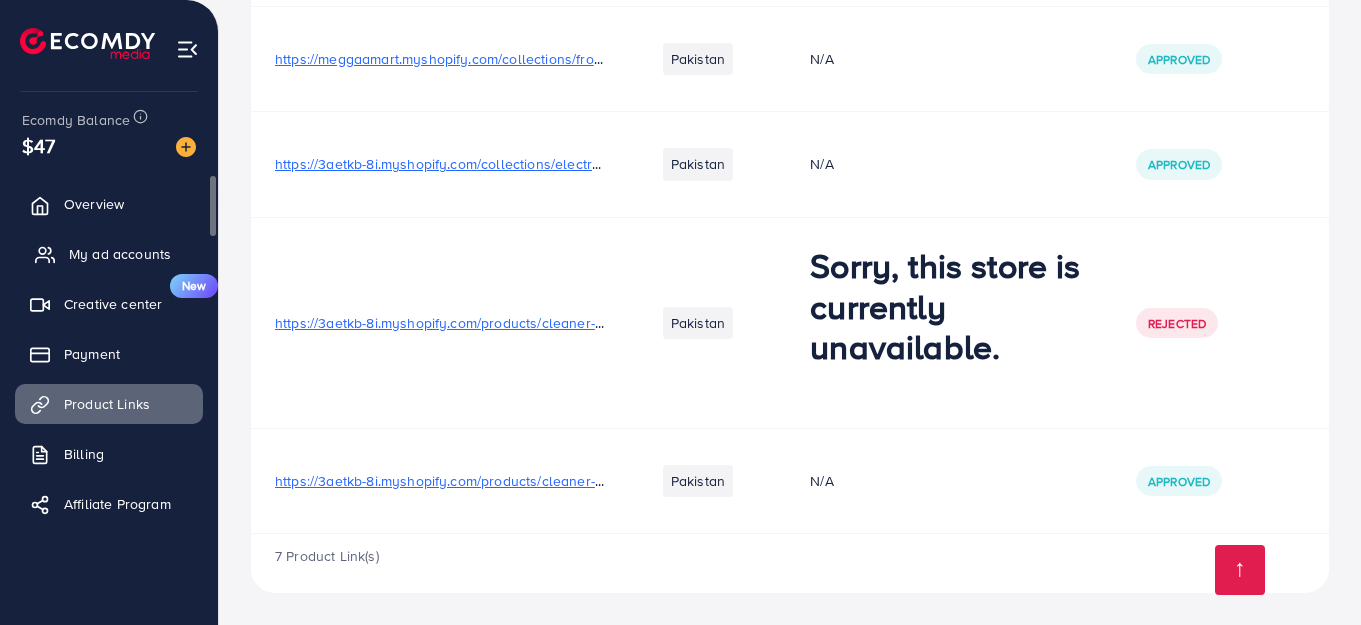 click on "My ad accounts" at bounding box center (120, 254) 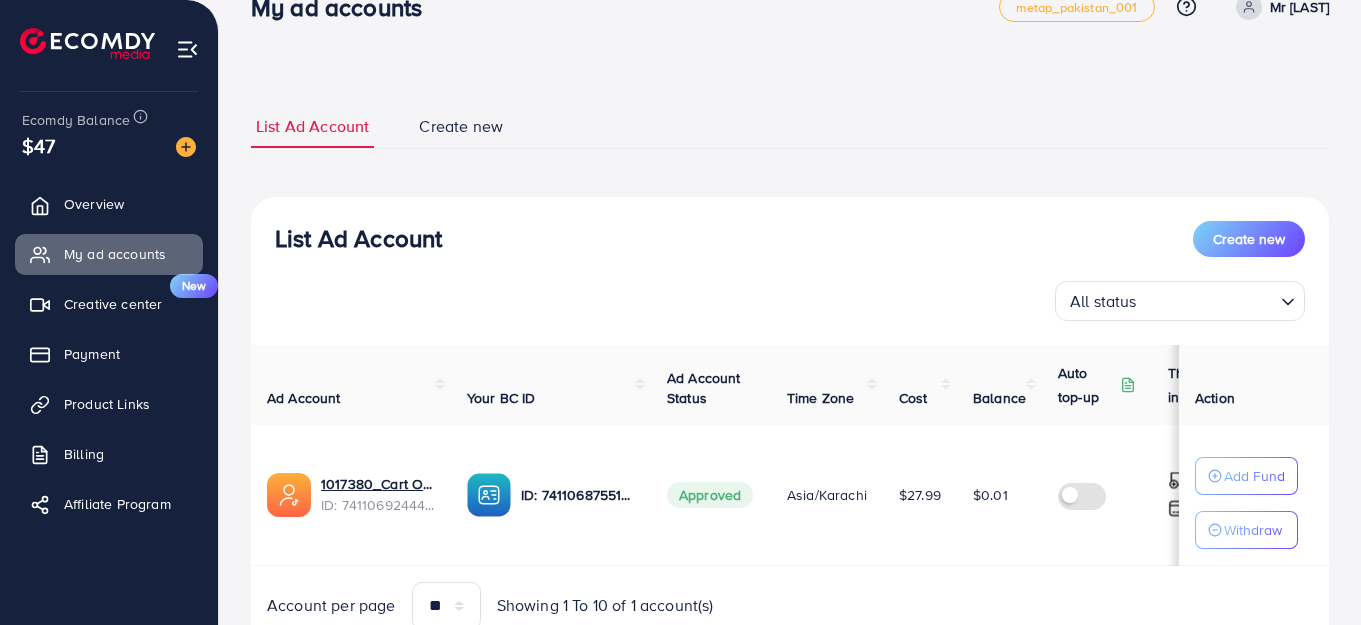 scroll, scrollTop: 33, scrollLeft: 0, axis: vertical 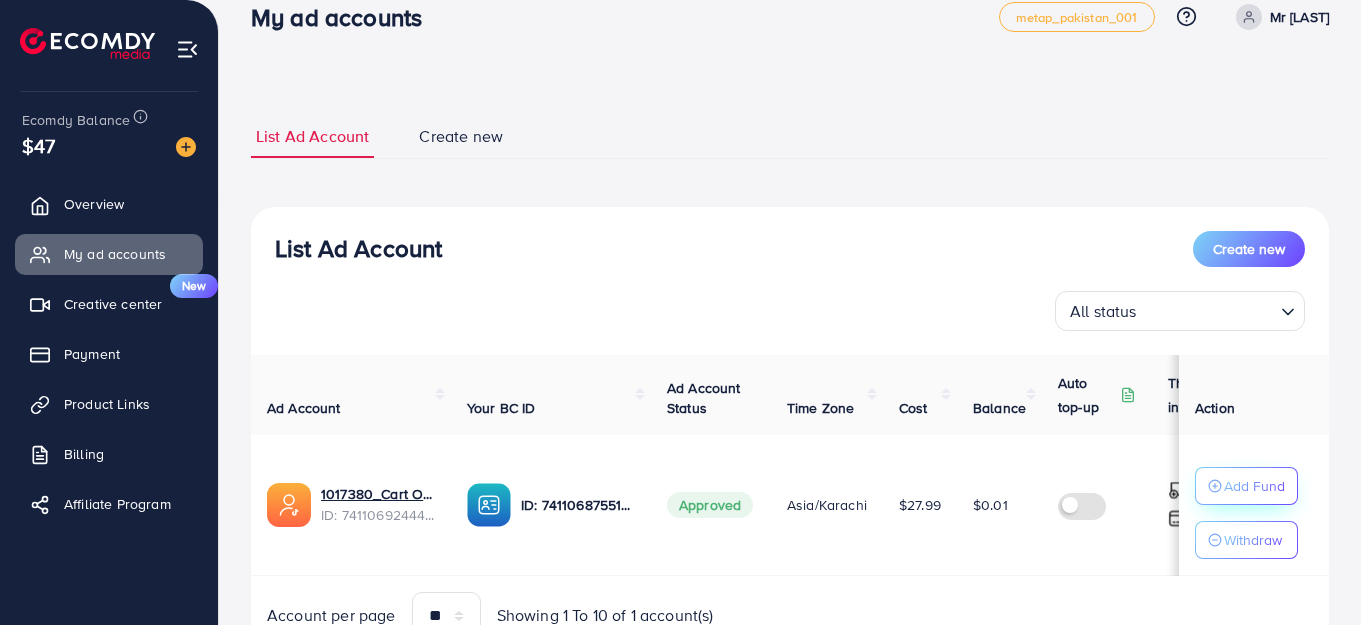 click on "Add Fund" at bounding box center [1254, 486] 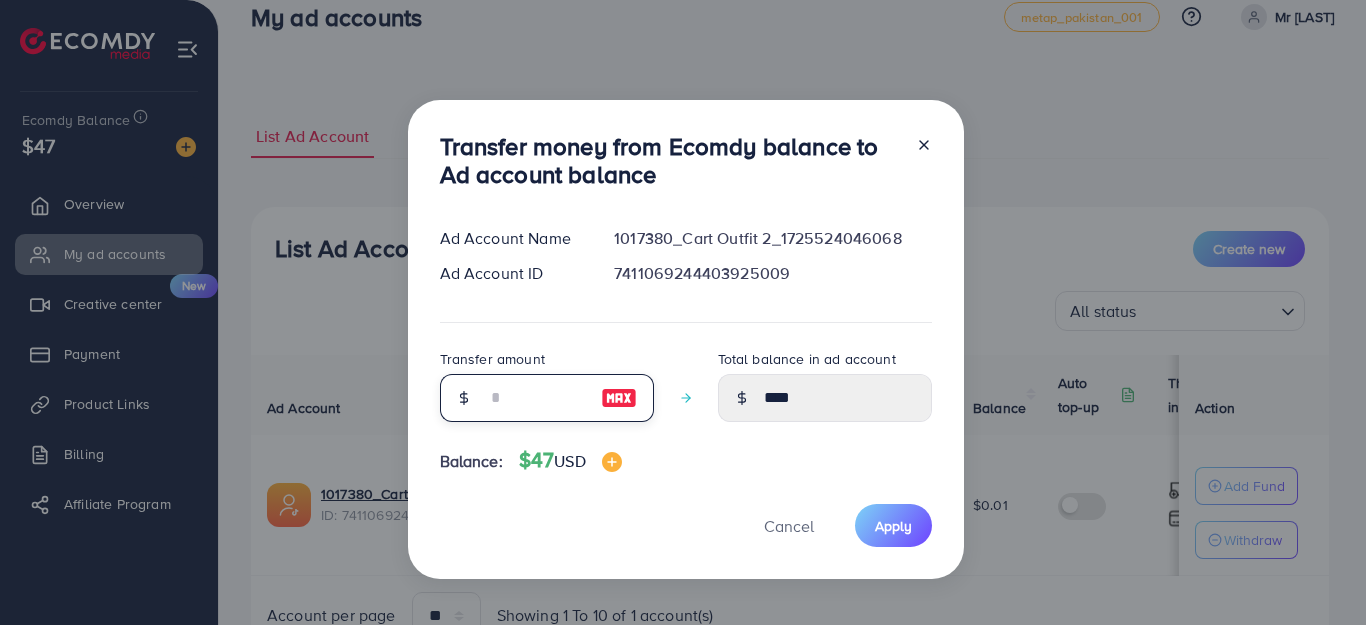 click at bounding box center (536, 398) 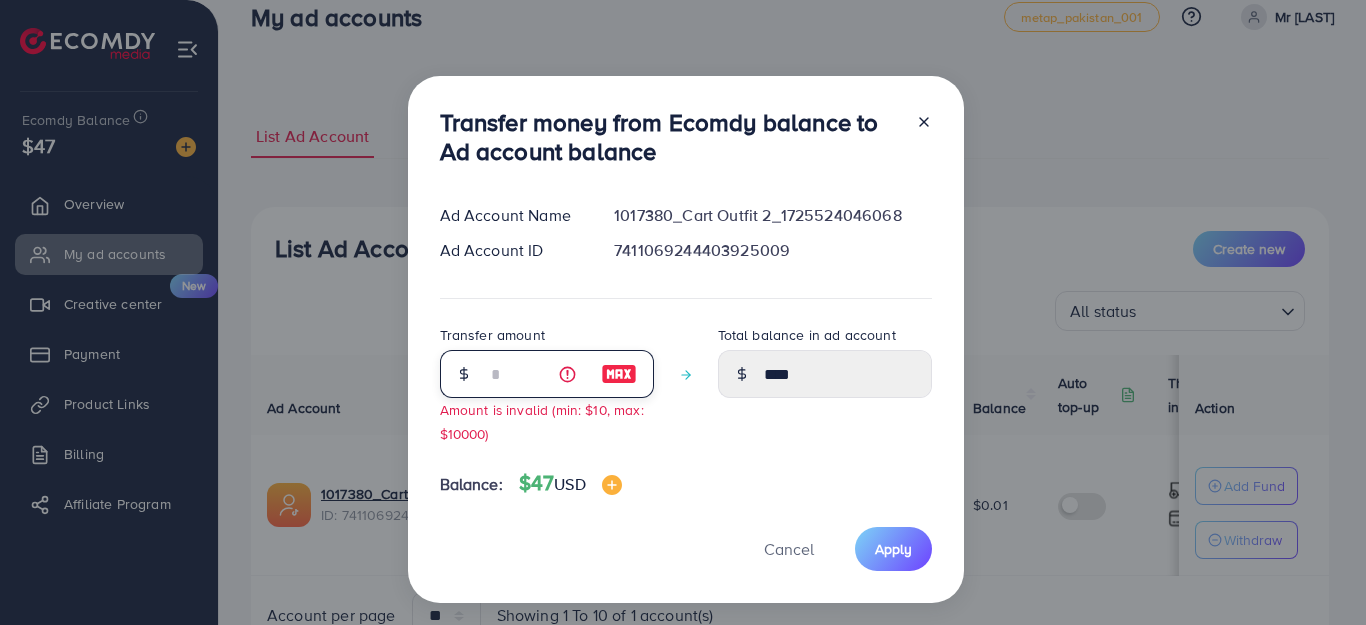 type on "****" 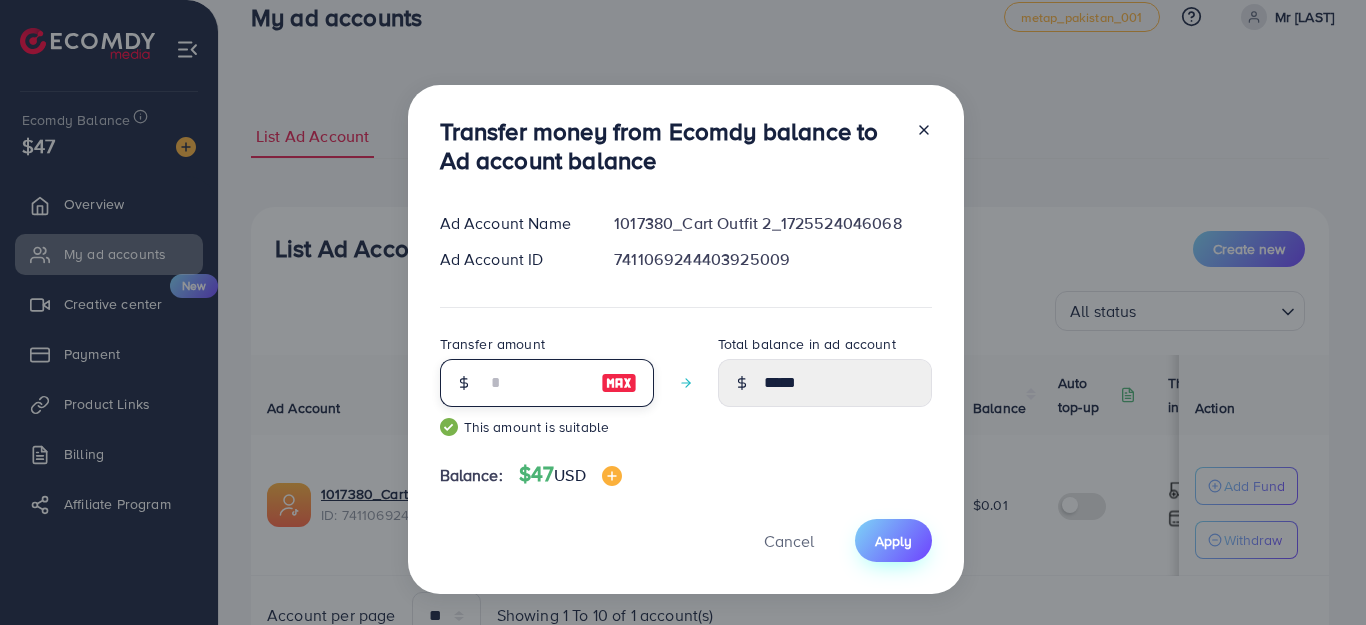 type on "**" 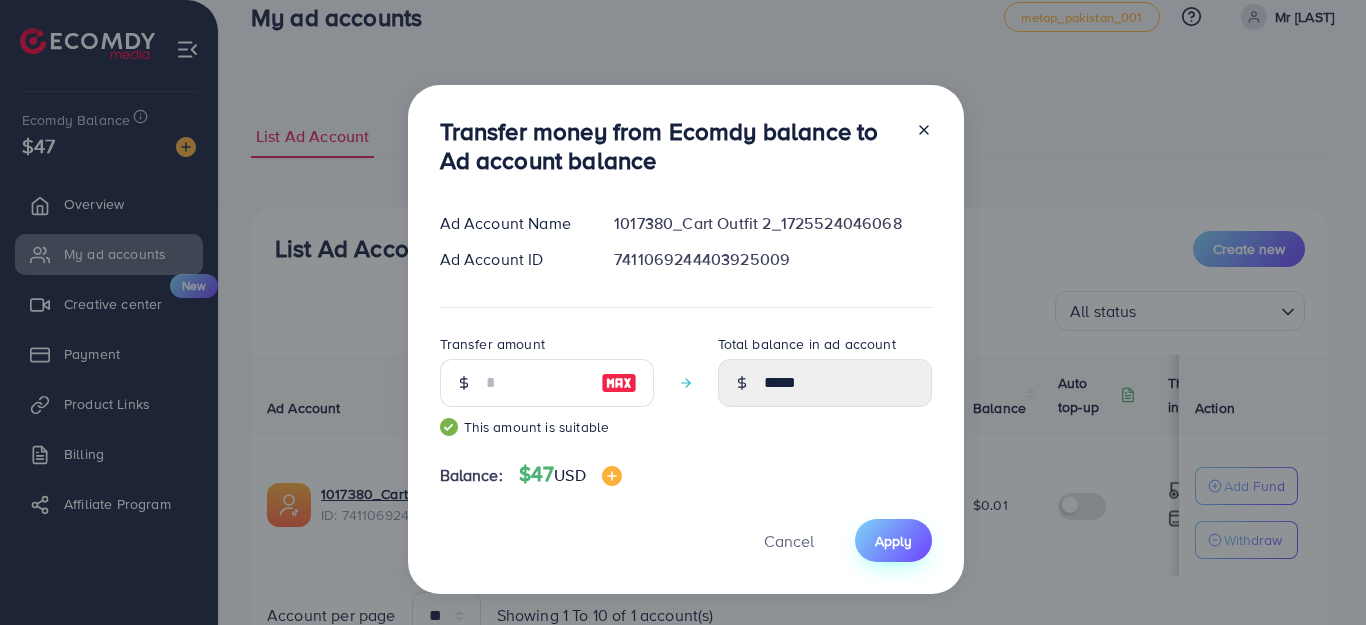 click on "Apply" at bounding box center (893, 541) 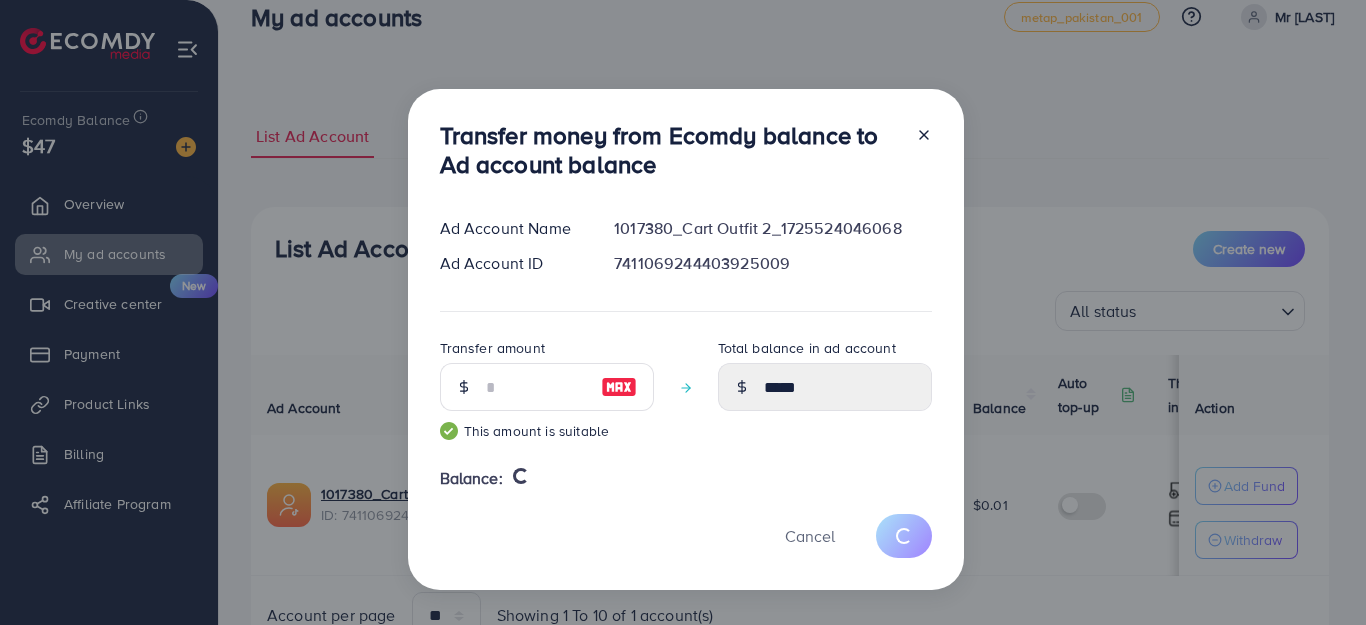 type 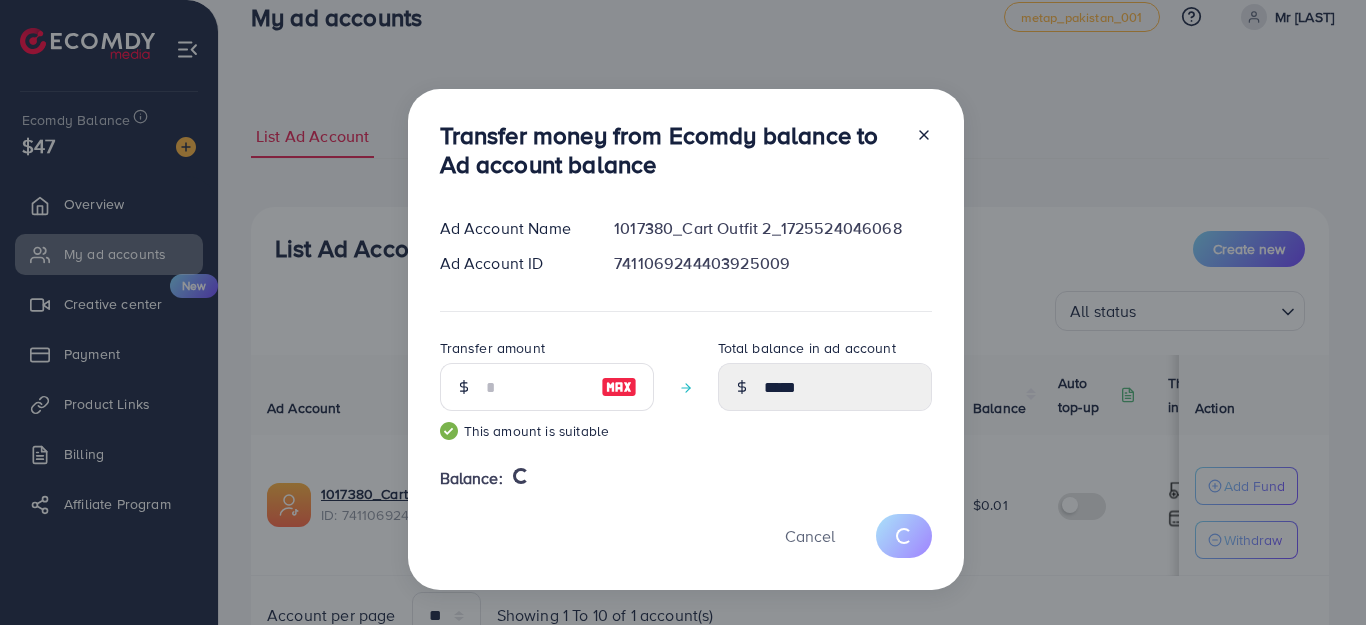 type on "****" 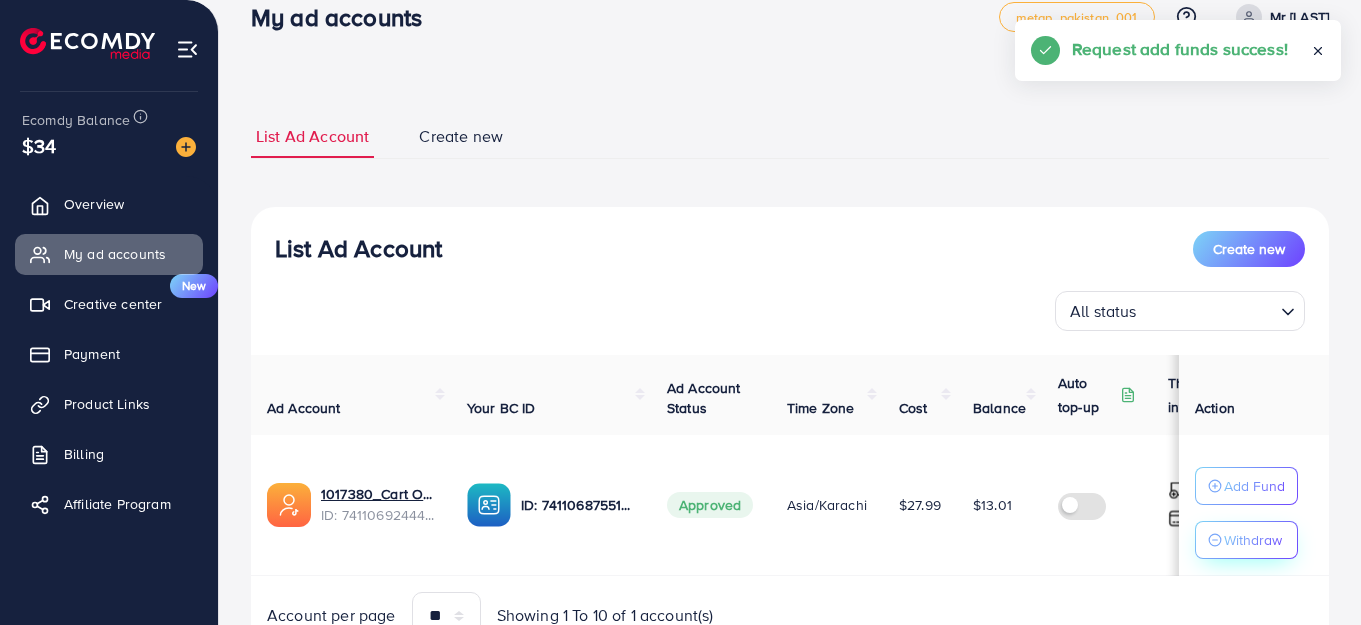 click on "Withdraw" at bounding box center (1253, 540) 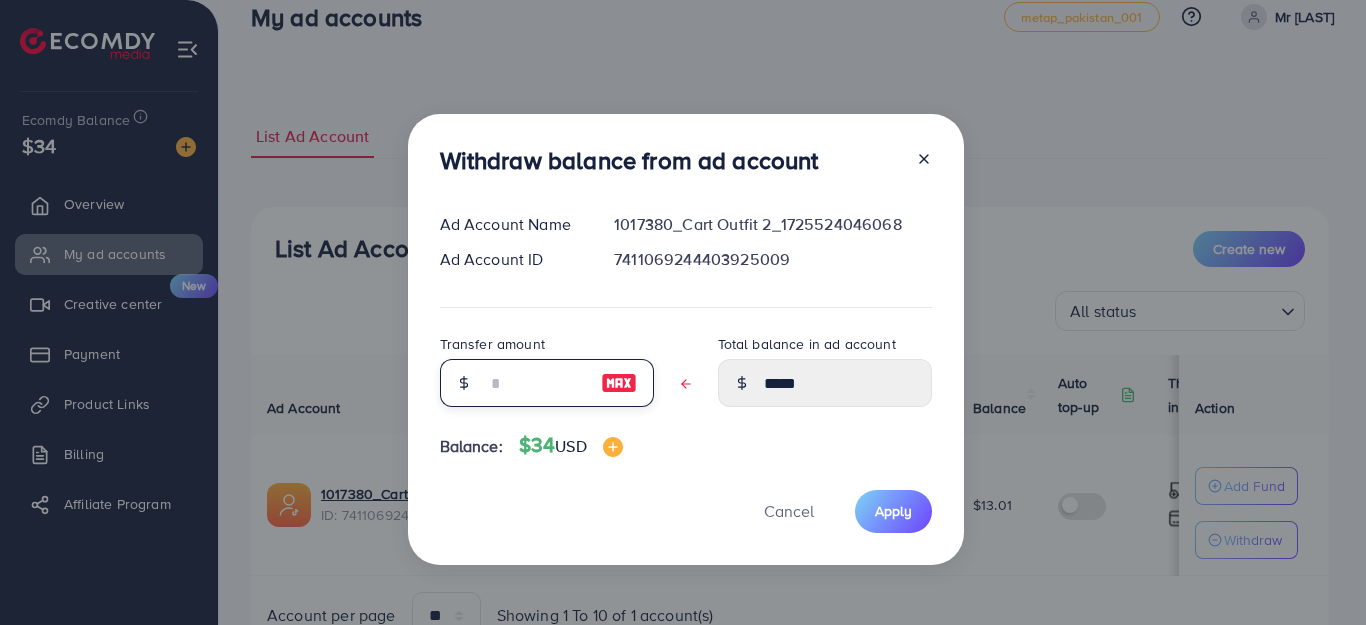 click at bounding box center (536, 383) 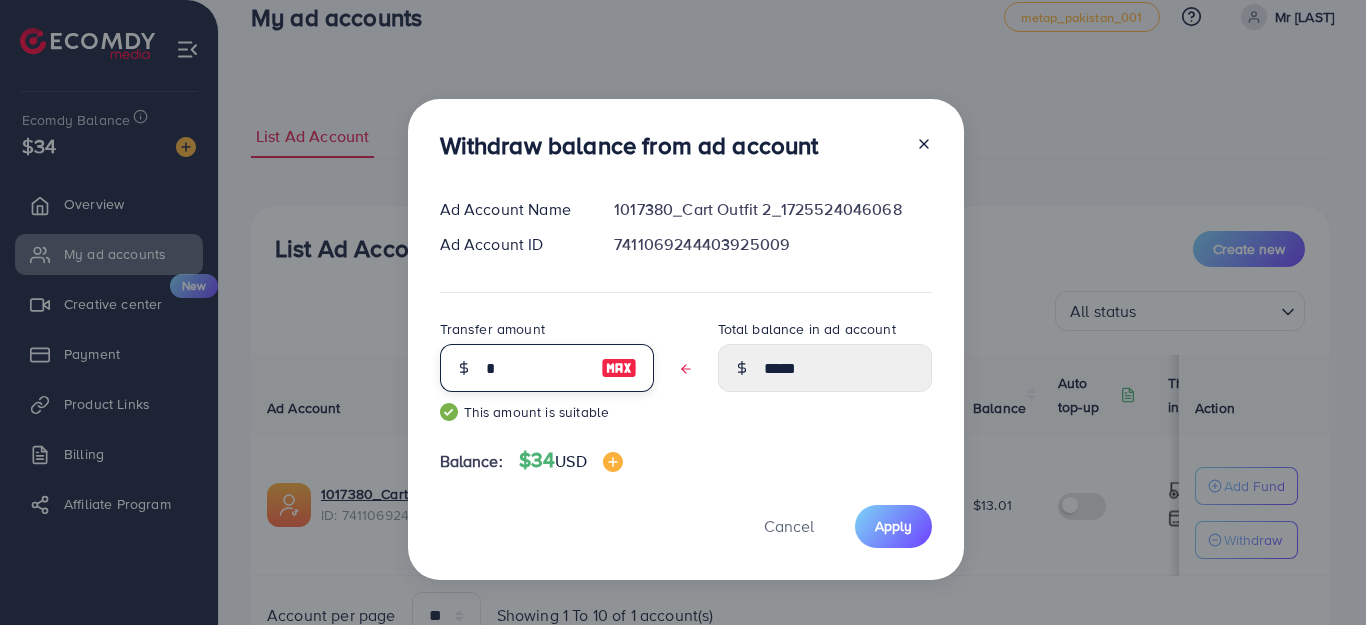type on "*****" 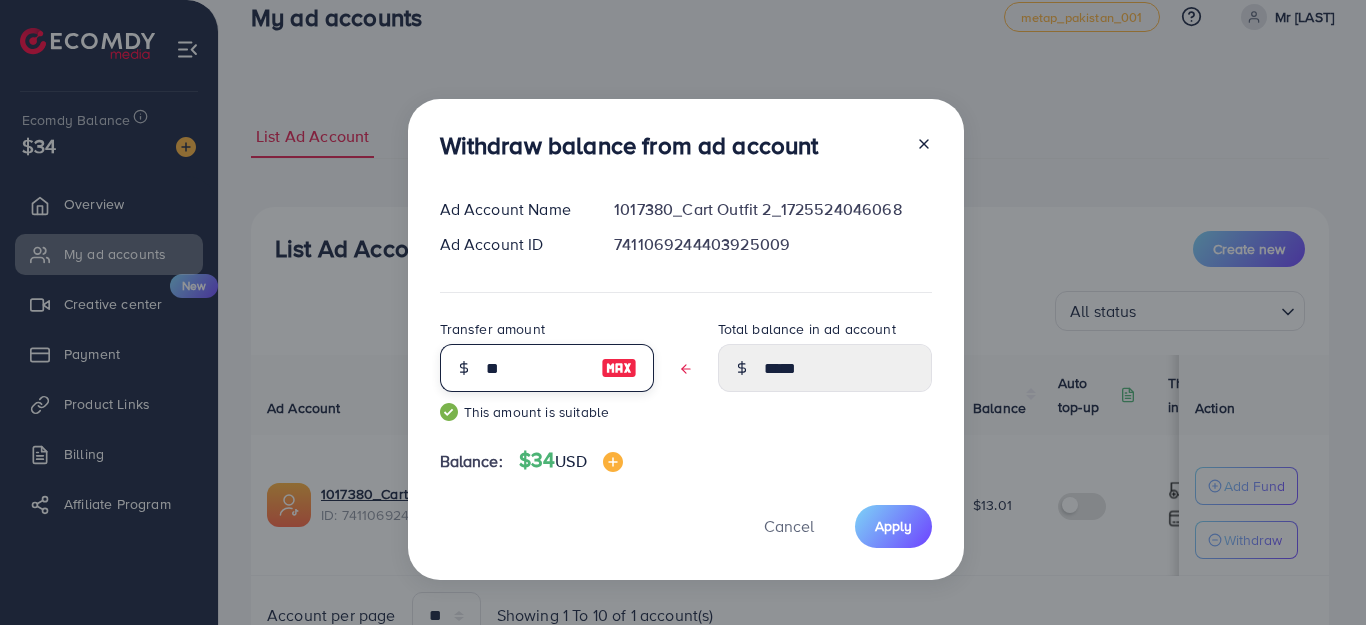 type on "****" 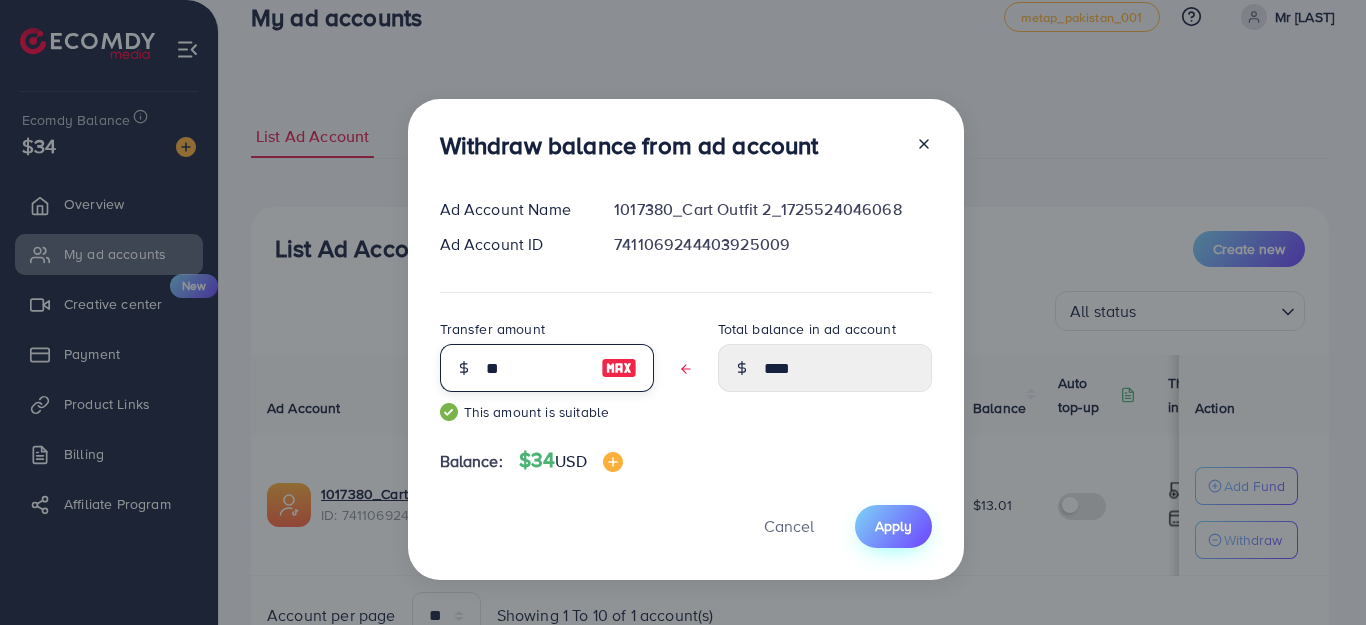 type on "**" 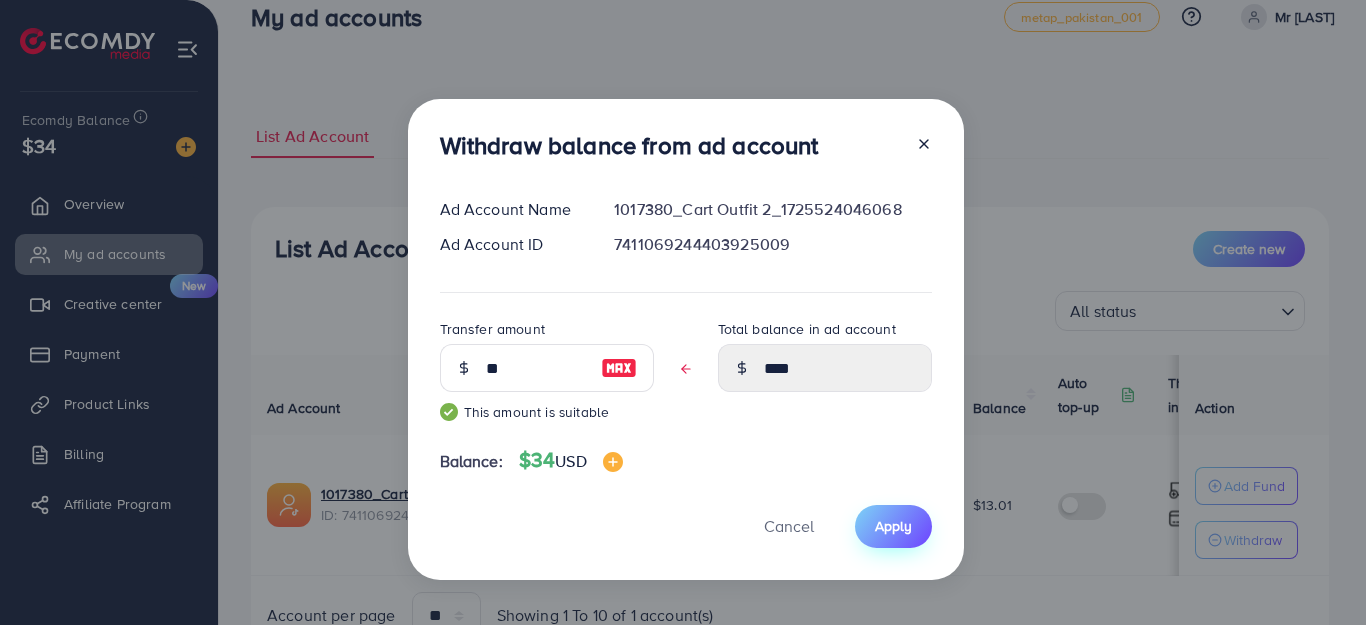 click on "Apply" at bounding box center (893, 526) 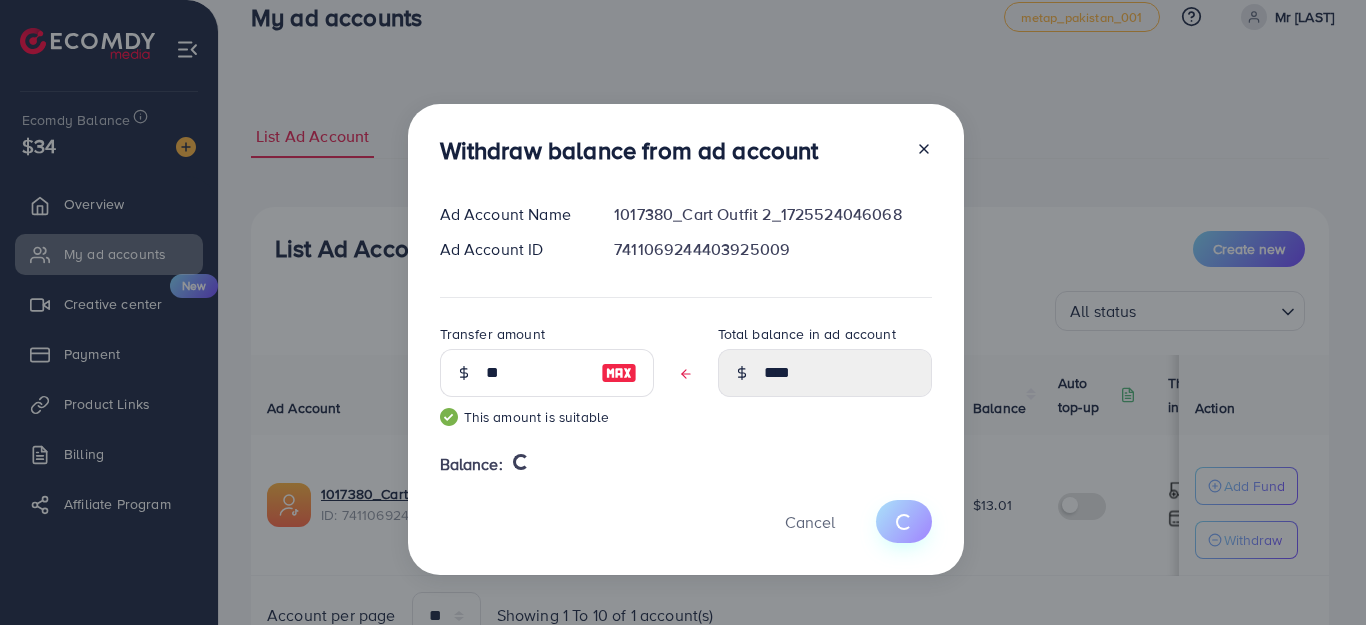 type 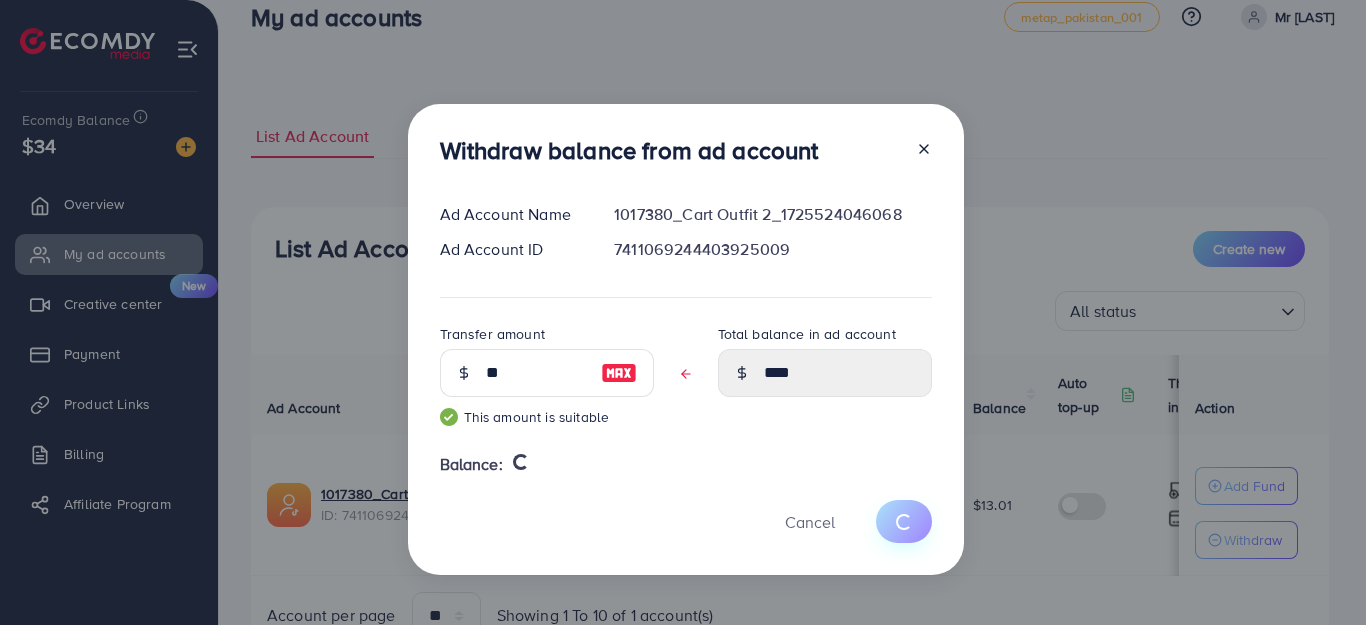 type on "*****" 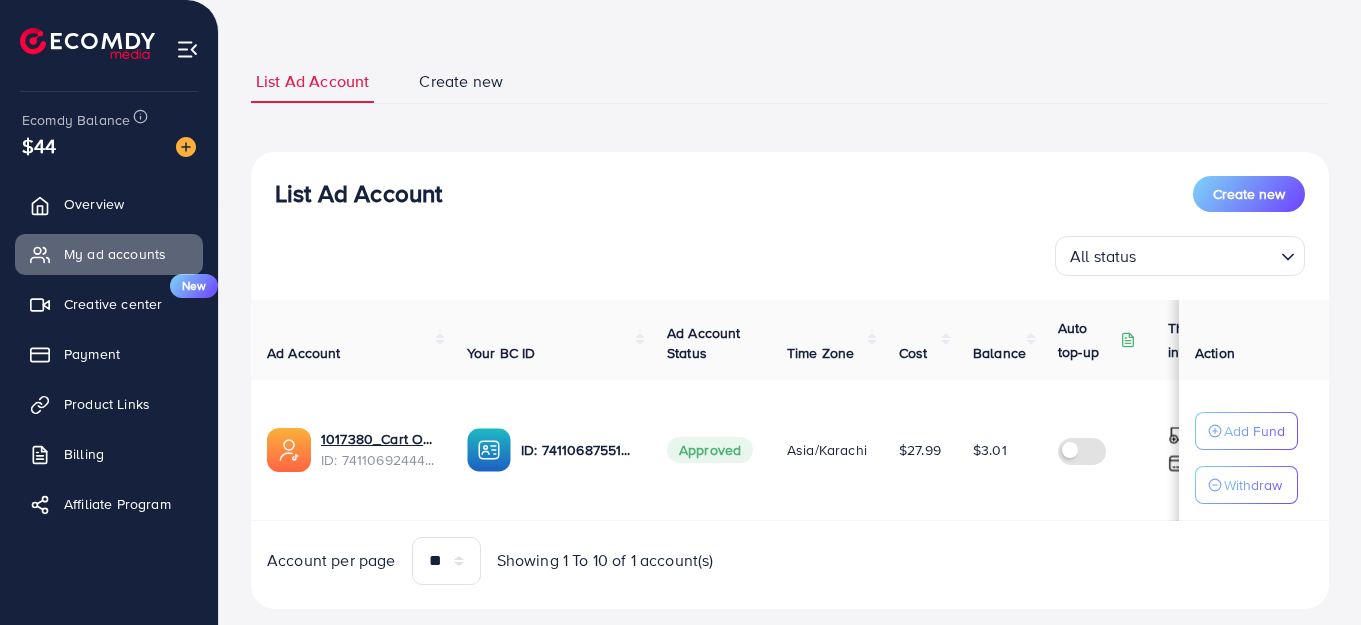scroll, scrollTop: 100, scrollLeft: 0, axis: vertical 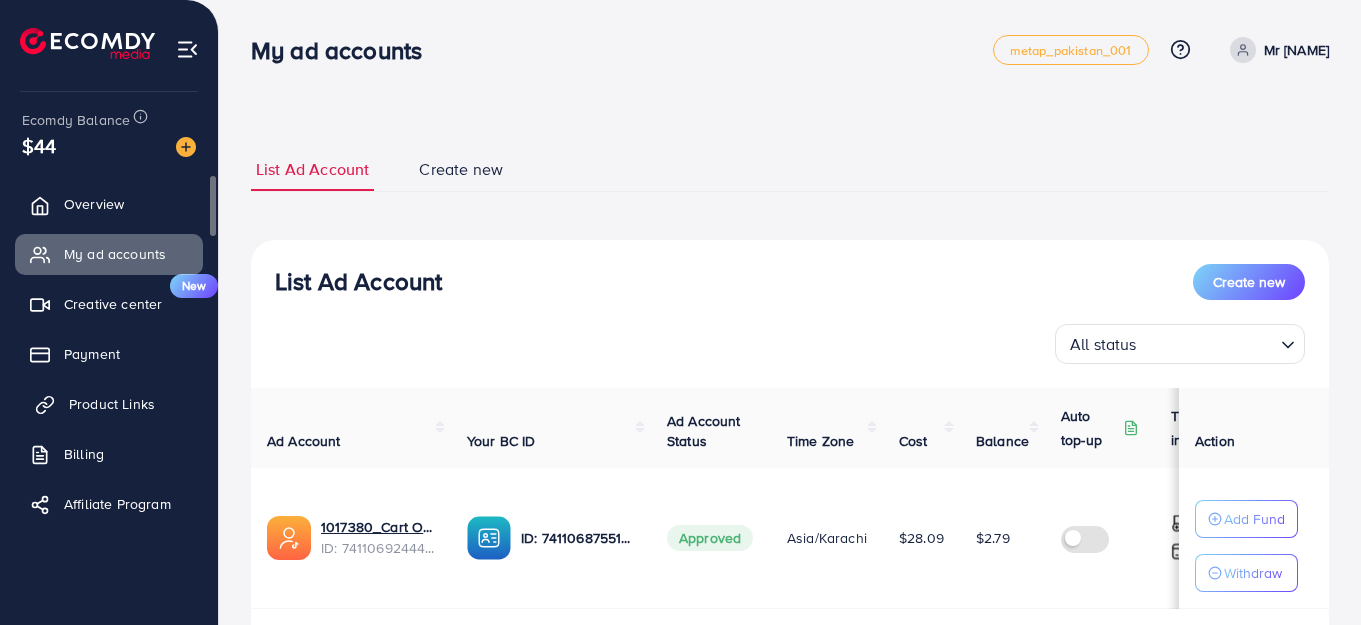 click on "Product Links" at bounding box center (112, 404) 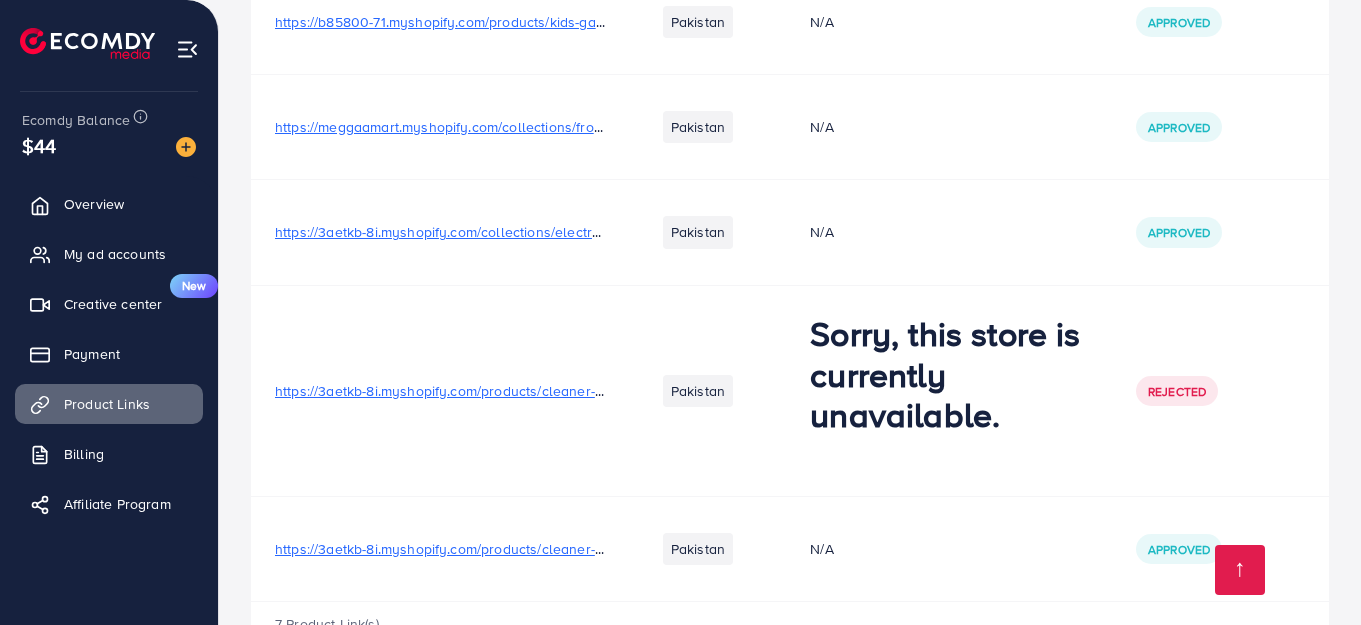 scroll, scrollTop: 500, scrollLeft: 0, axis: vertical 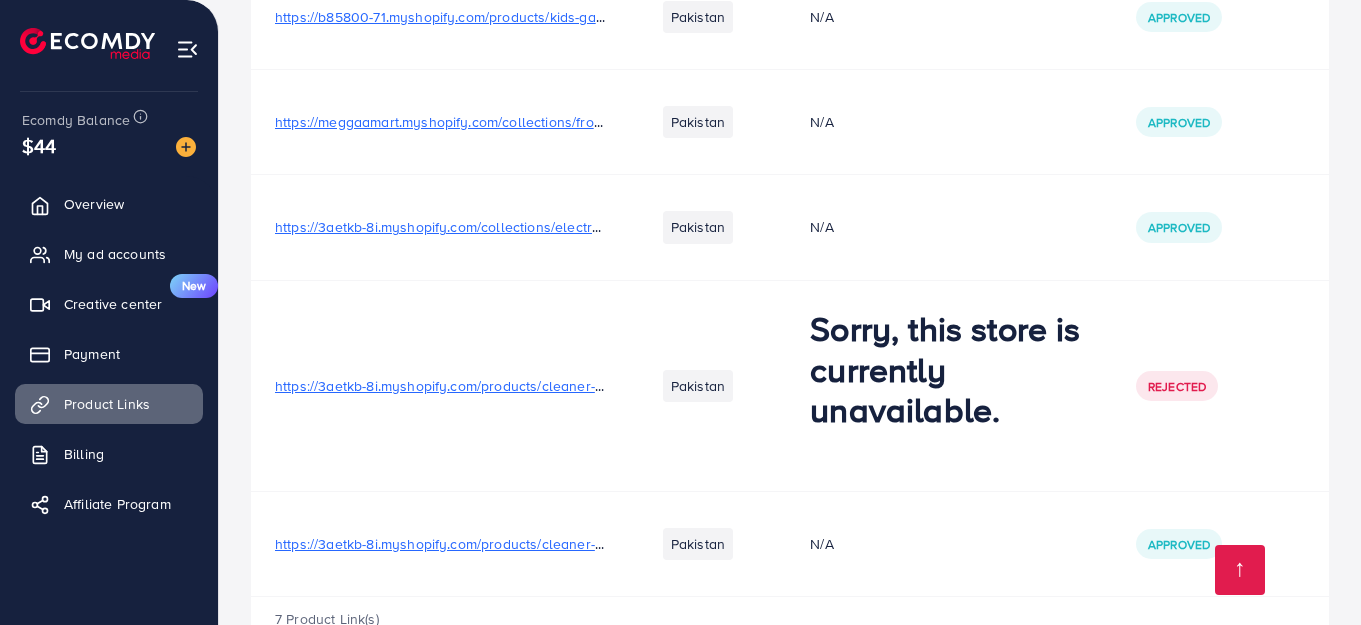 click on "https://3aetkb-8i.myshopify.com/collections/electronics/products/50kg-digital-led-screen-luggage-weight-scale-luggage-weighing-machine-digital-weighing-machine-for-luggage-scale-heavy-duty-portable-50kg110lb-black-2" at bounding box center [984, 227] 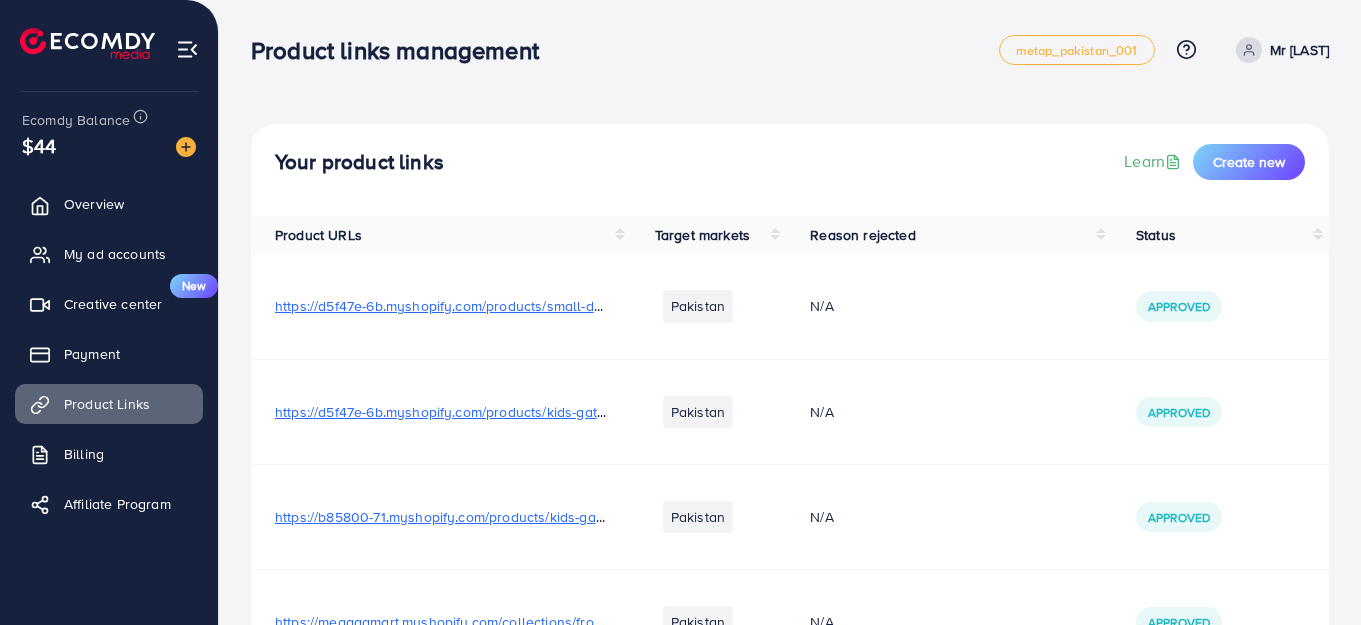 scroll, scrollTop: 0, scrollLeft: 0, axis: both 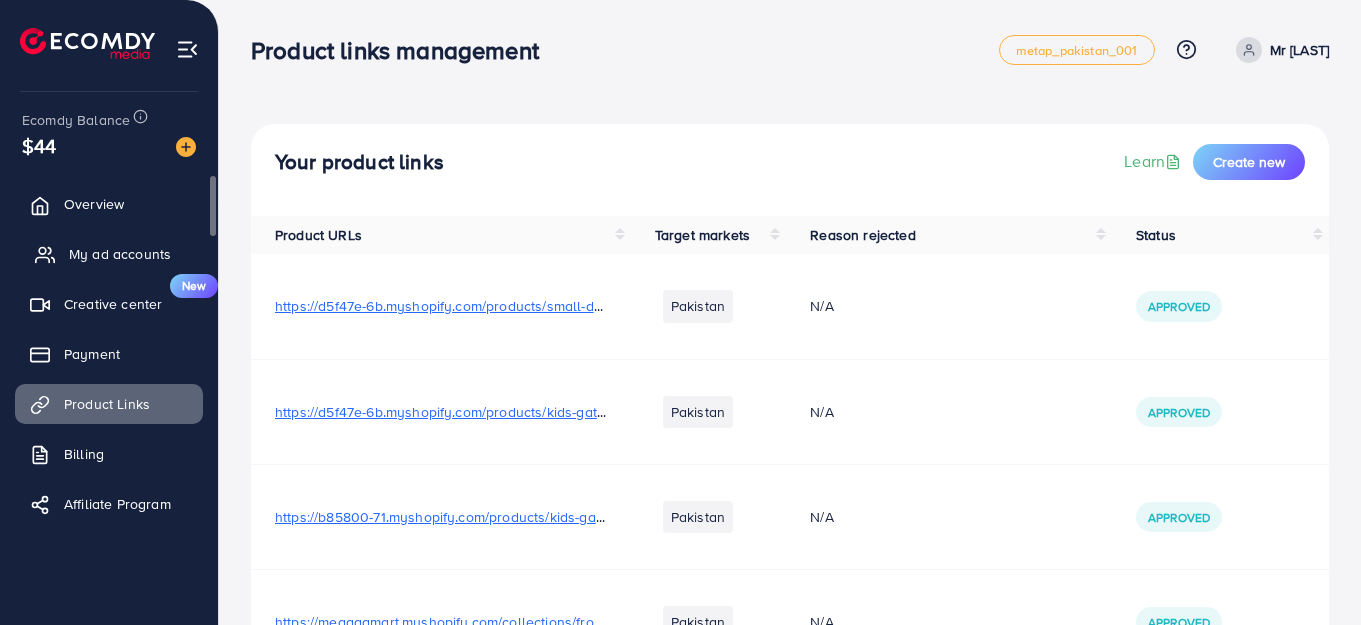 click on "My ad accounts" at bounding box center (120, 254) 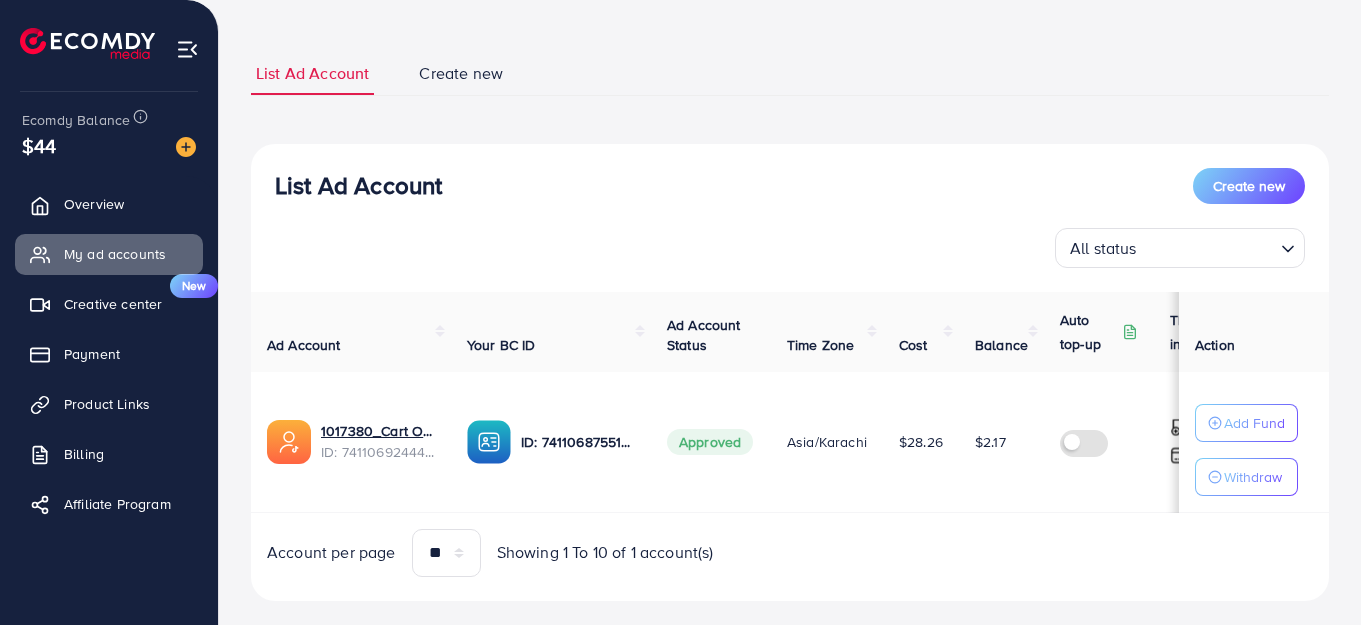 scroll, scrollTop: 133, scrollLeft: 0, axis: vertical 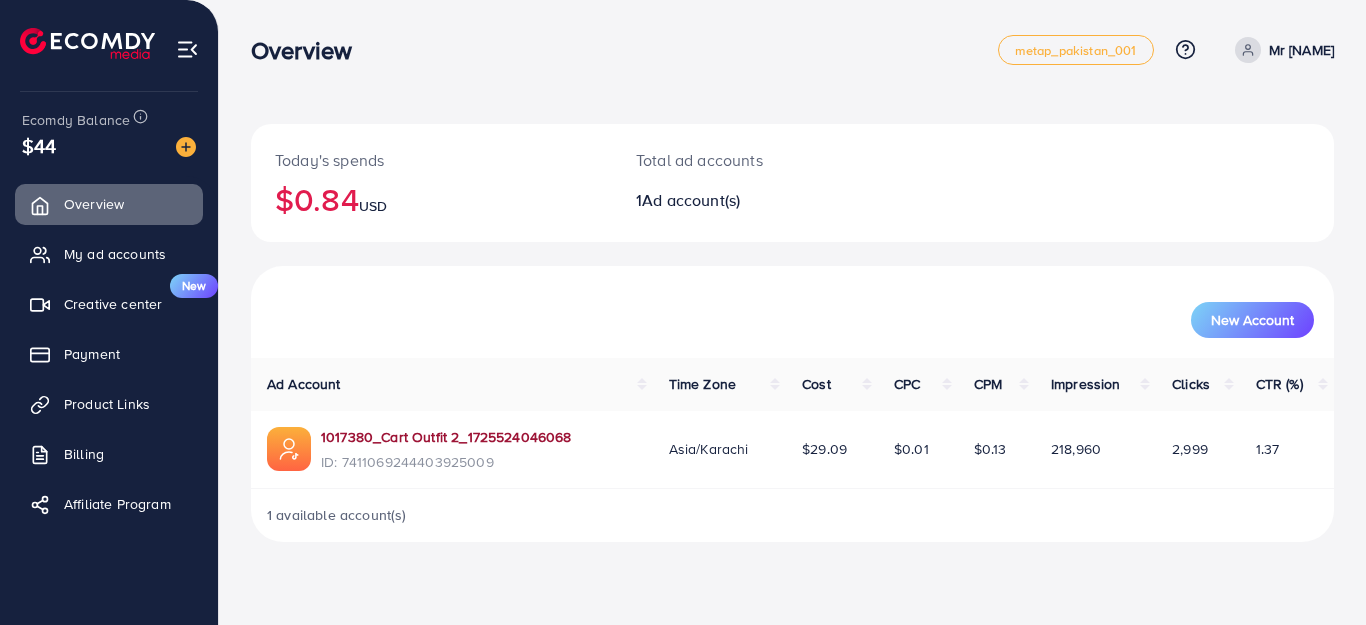 click on "1017380_Cart Outfit 2_1725524046068" at bounding box center (446, 437) 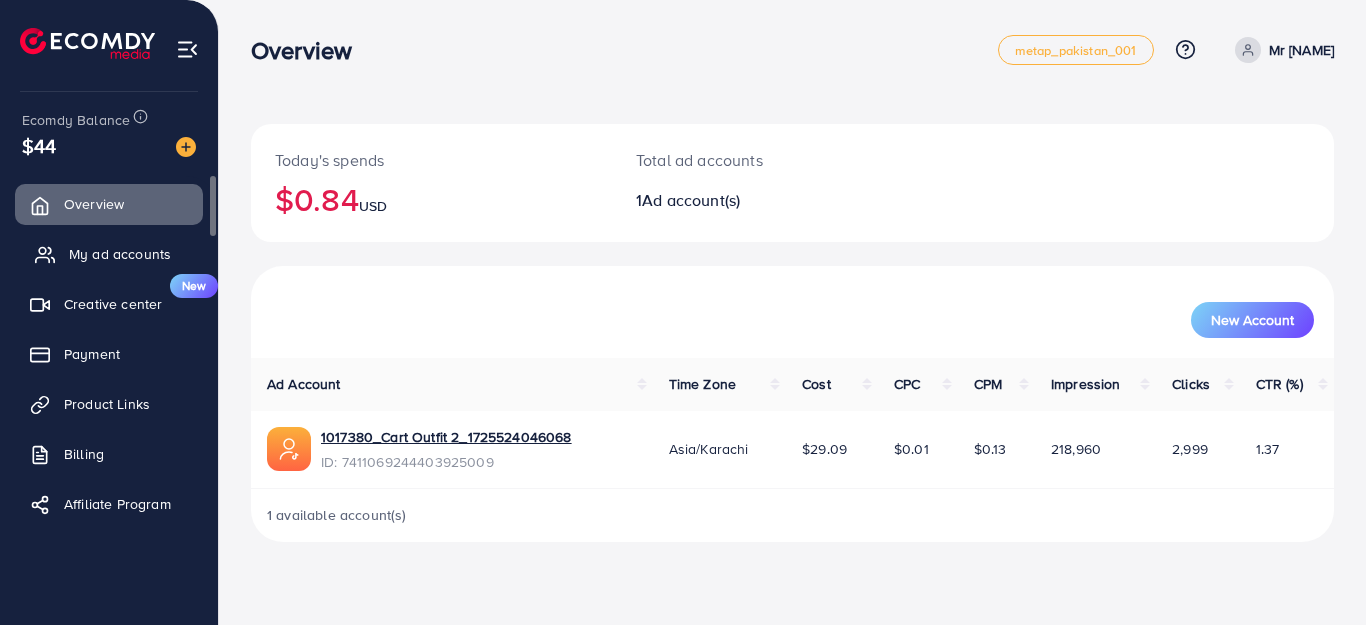 click on "My ad accounts" at bounding box center (120, 254) 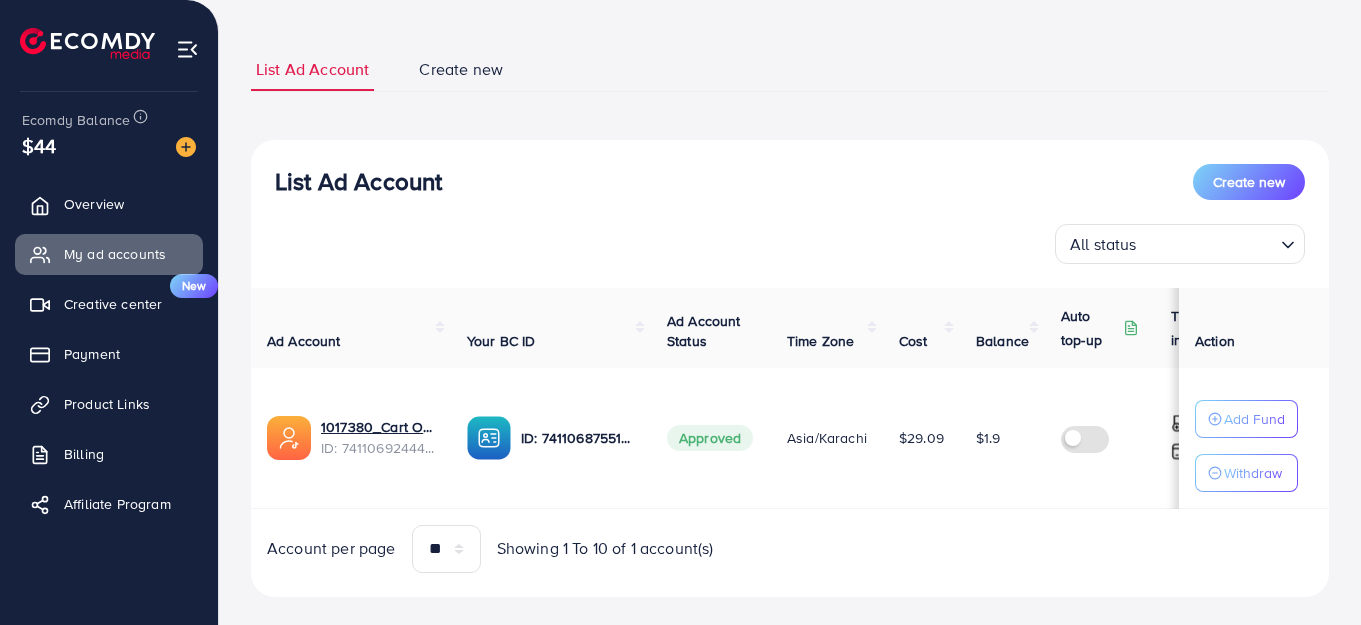 scroll, scrollTop: 133, scrollLeft: 0, axis: vertical 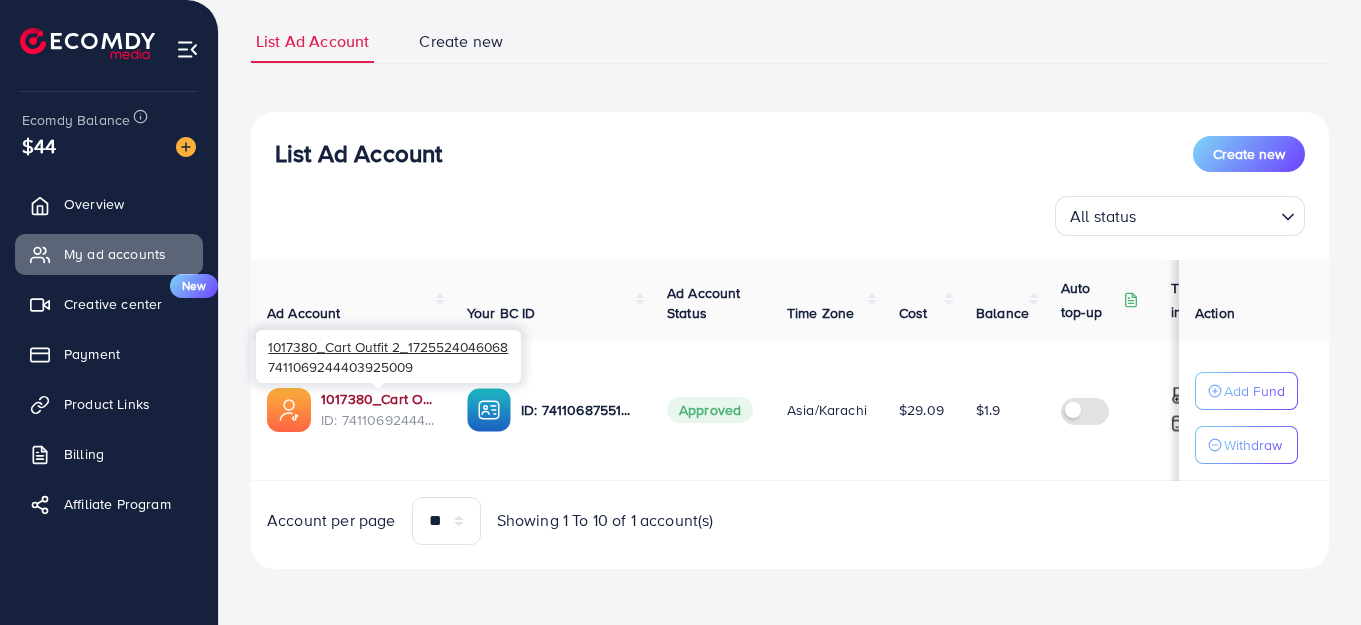 click on "1017380_Cart Outfit 2_1725524046068" at bounding box center (378, 399) 